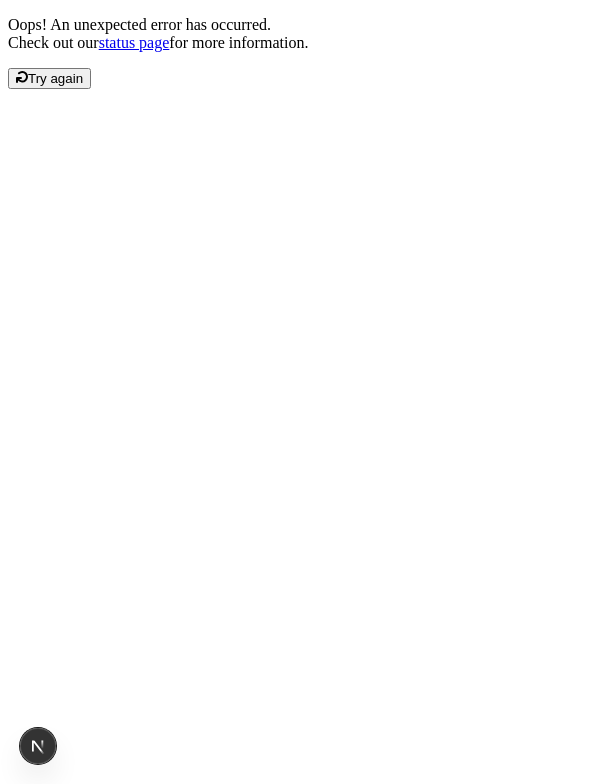 scroll, scrollTop: 0, scrollLeft: 0, axis: both 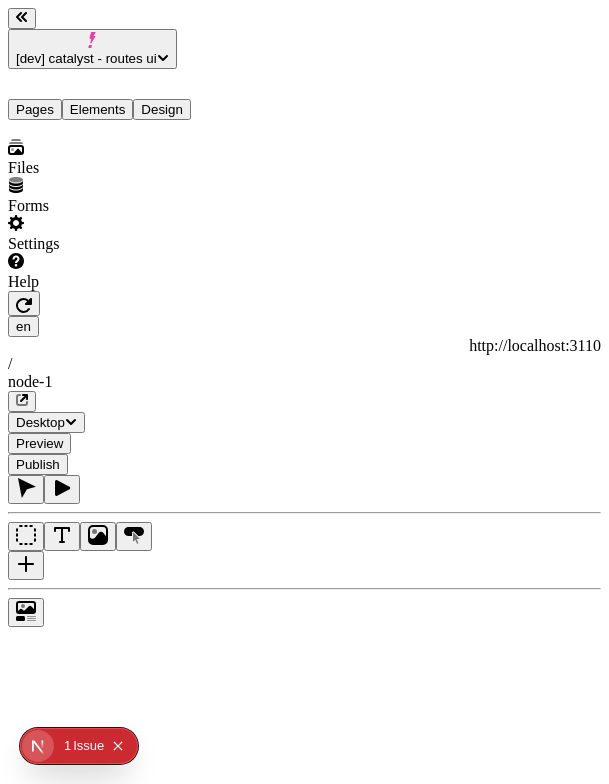 click at bounding box center [128, 139] 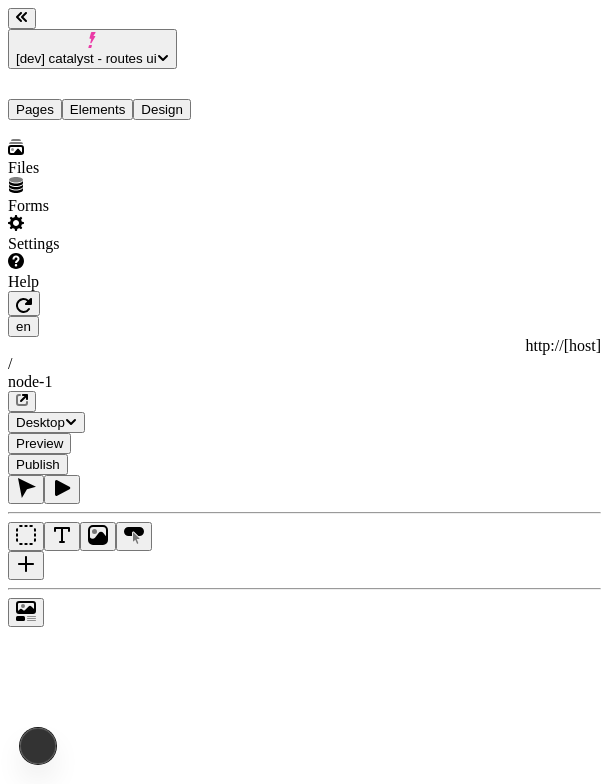 scroll, scrollTop: 0, scrollLeft: 0, axis: both 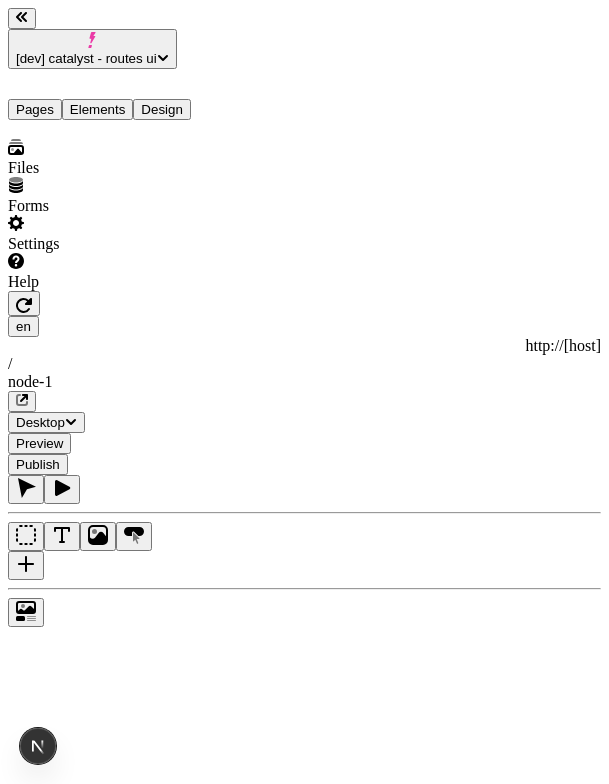 click on "[dev] catalyst - routes ui" at bounding box center [86, 58] 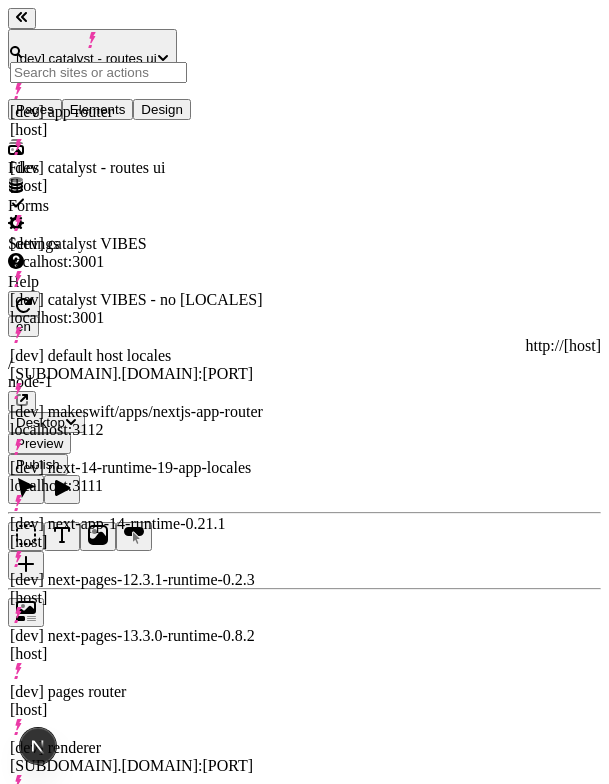 click on "[dev] renderer [host]" at bounding box center [136, 757] 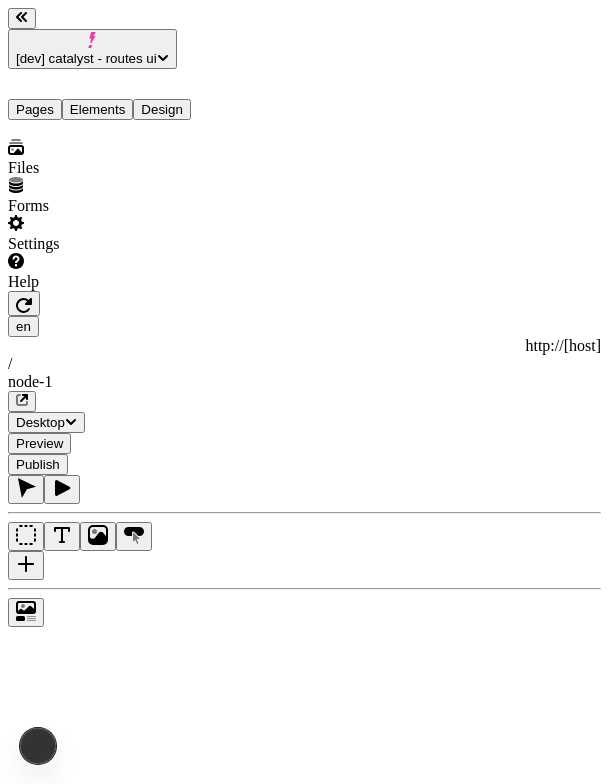 click at bounding box center (128, 139) 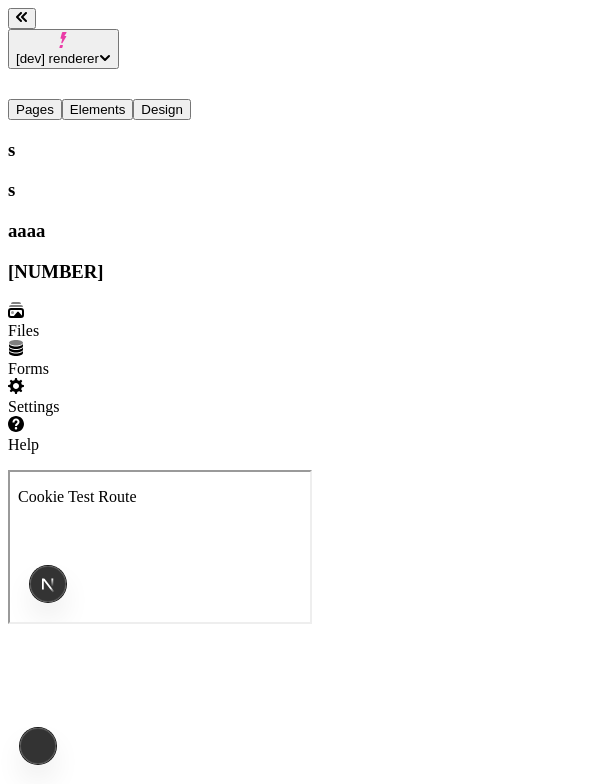 scroll, scrollTop: 0, scrollLeft: 0, axis: both 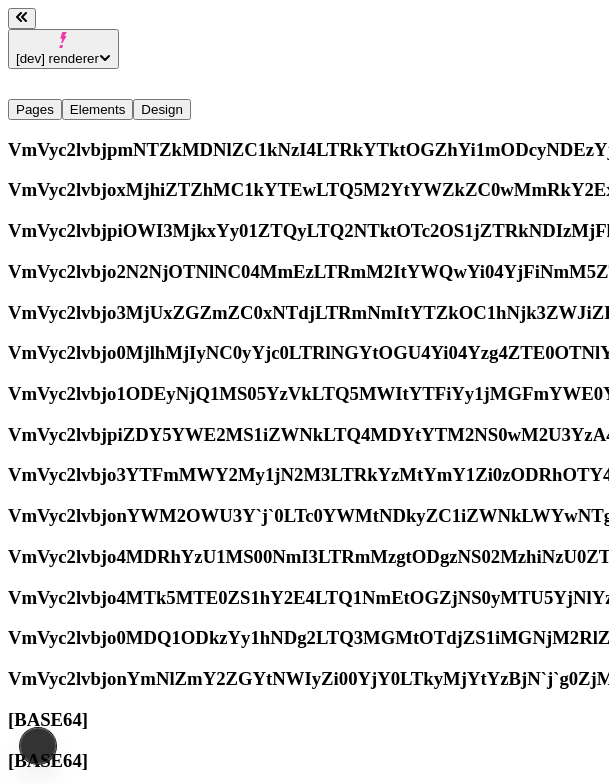 type on "/page-3-2" 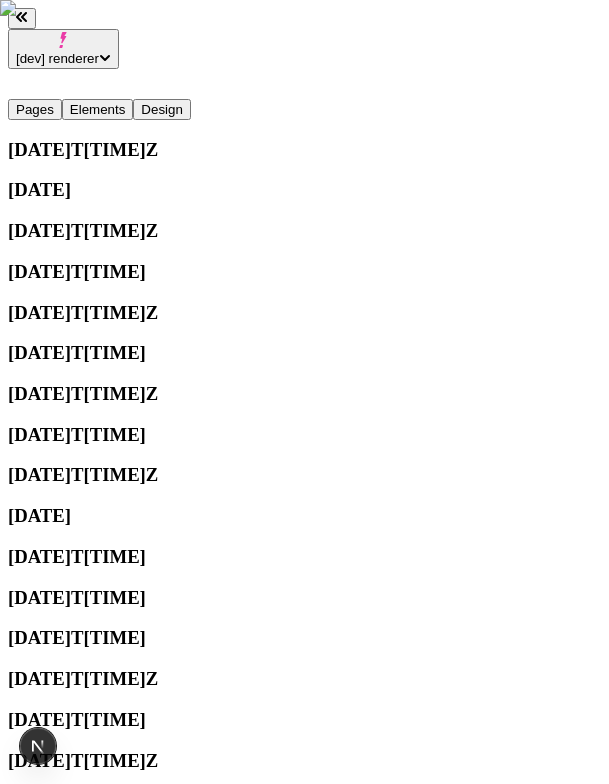 scroll, scrollTop: 0, scrollLeft: 0, axis: both 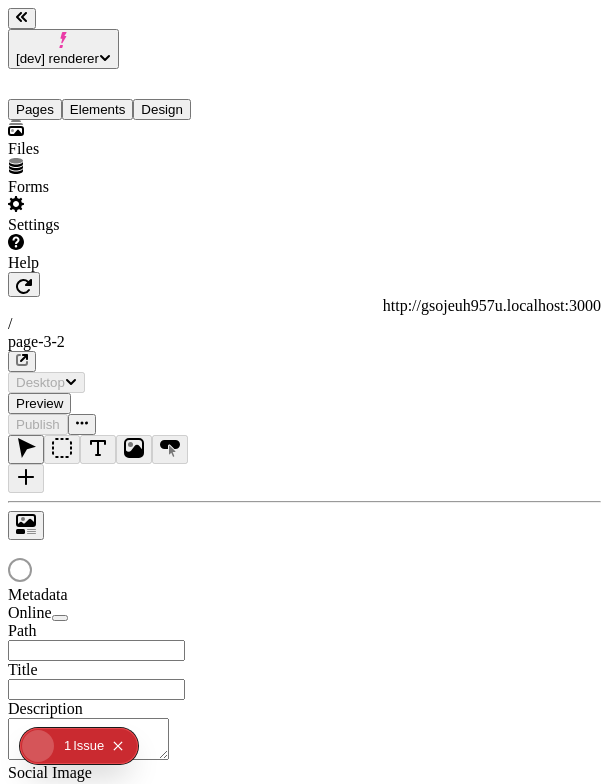 type on "/page-3-2" 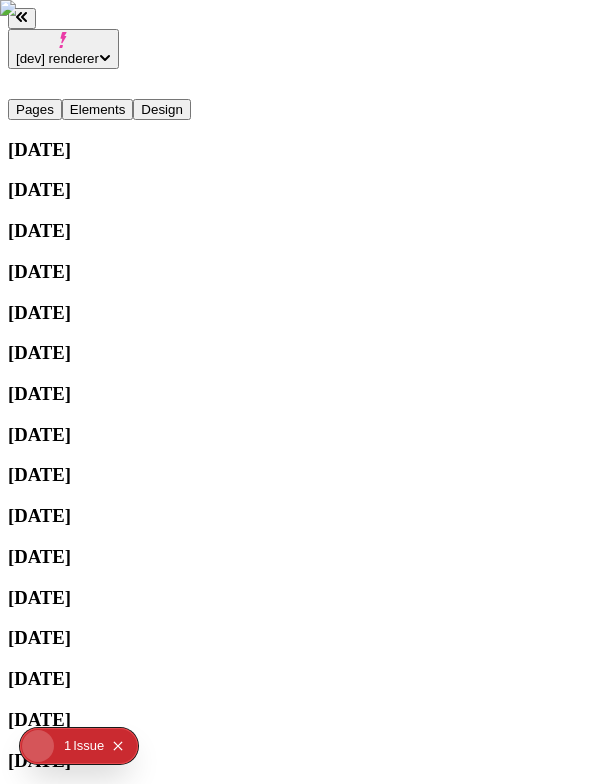 scroll, scrollTop: 0, scrollLeft: 0, axis: both 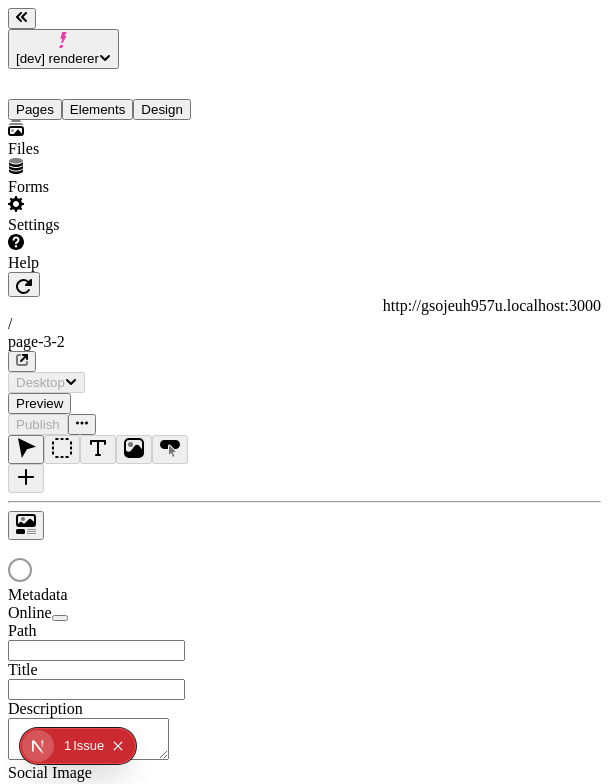 type on "/page-3-2" 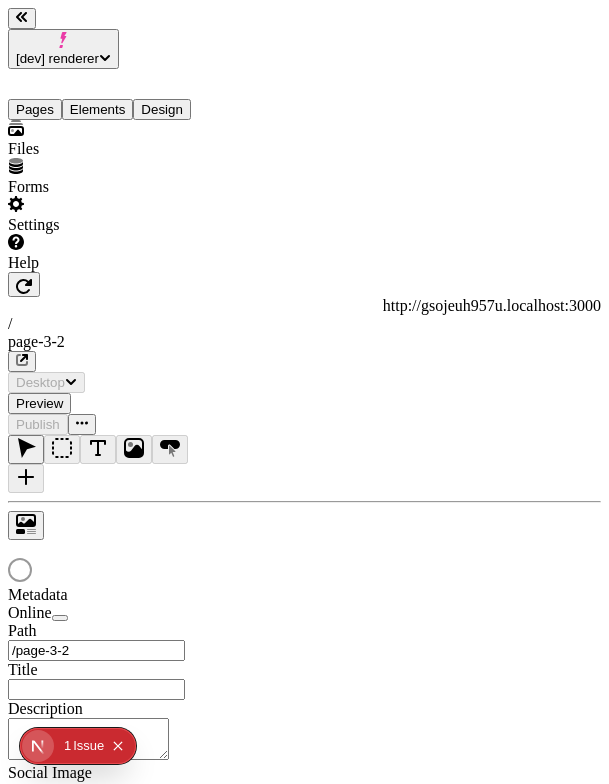 scroll, scrollTop: 0, scrollLeft: 0, axis: both 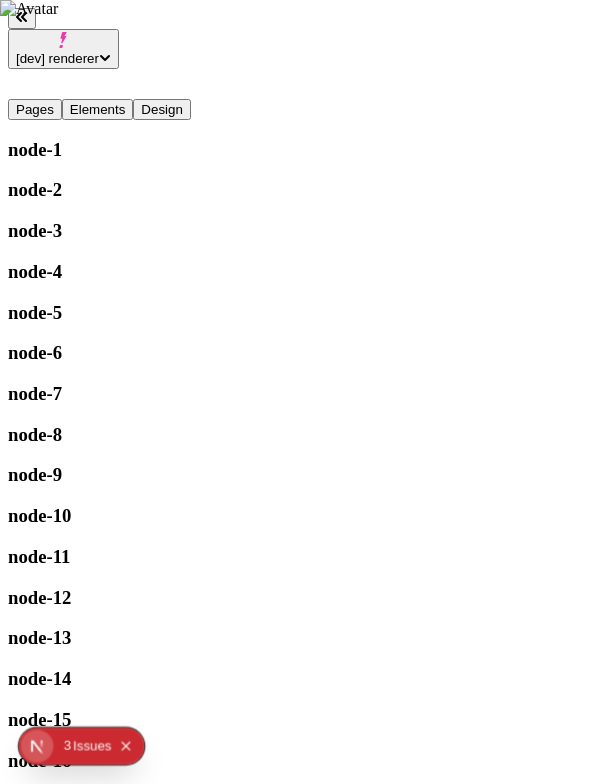 click on "[dev] renderer" at bounding box center [57, 58] 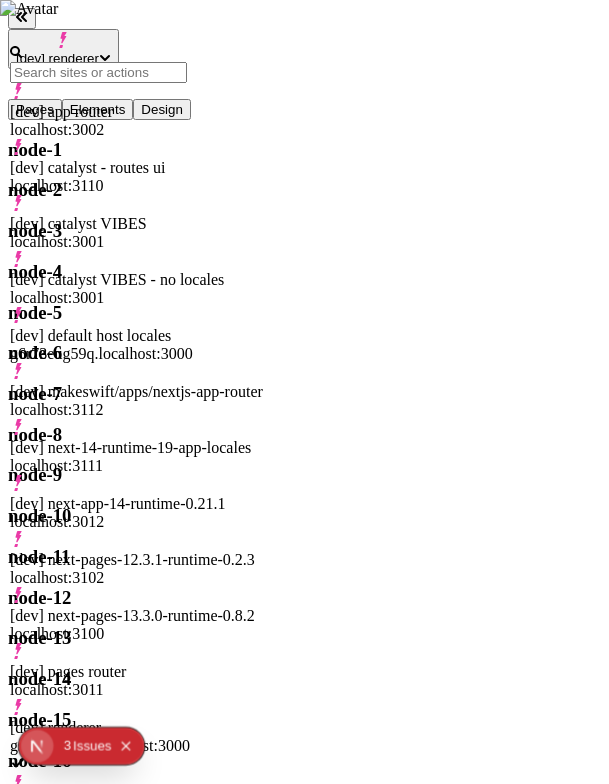 click on "[dev] catalyst - routes ui" at bounding box center (136, 168) 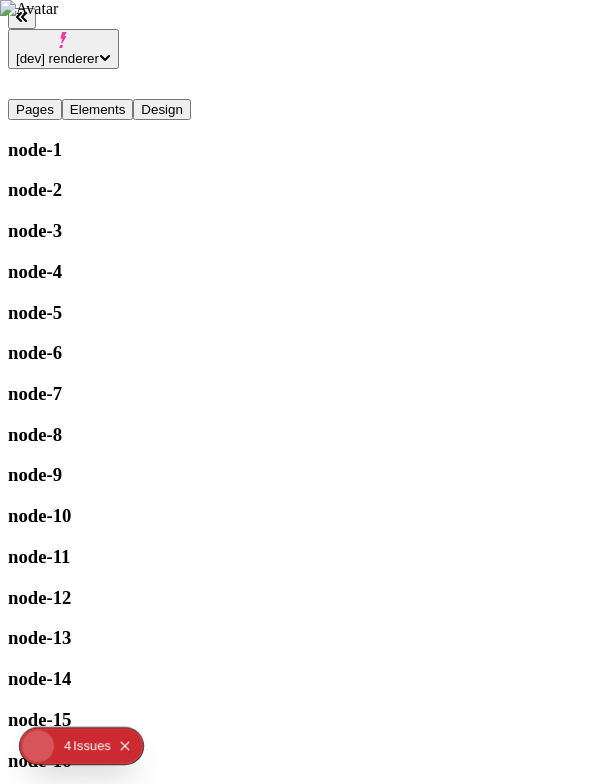 scroll, scrollTop: 0, scrollLeft: 0, axis: both 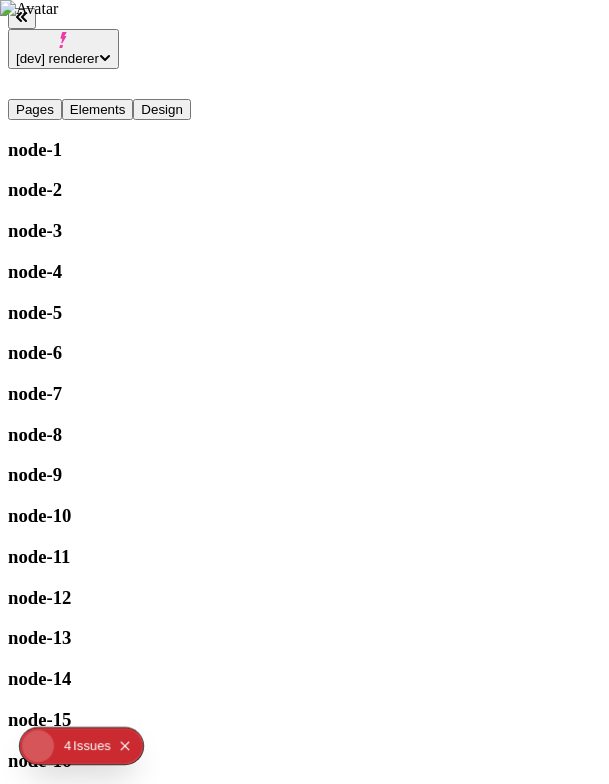 click 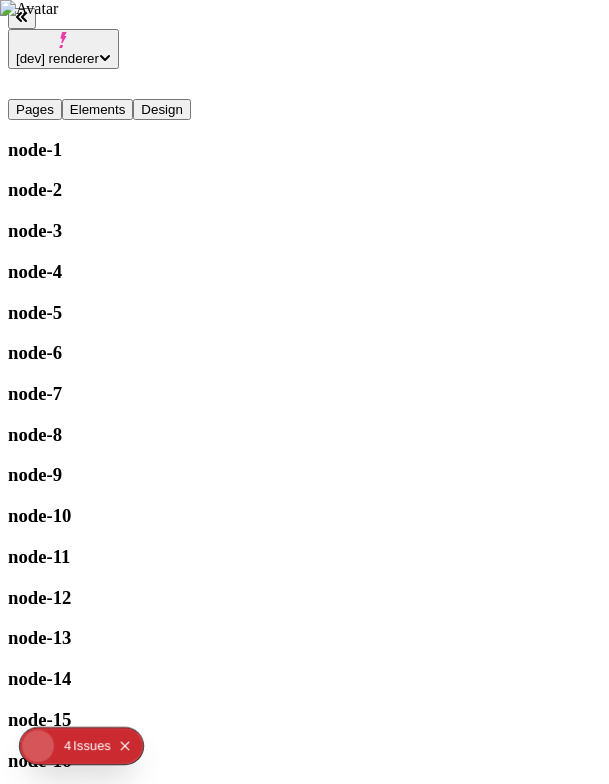 scroll, scrollTop: 0, scrollLeft: 0, axis: both 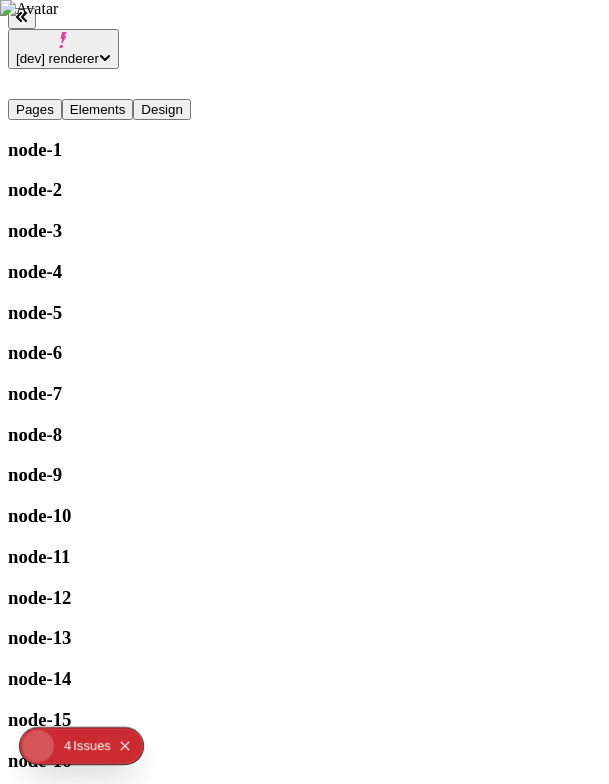 click on "node-2" at bounding box center [128, 190] 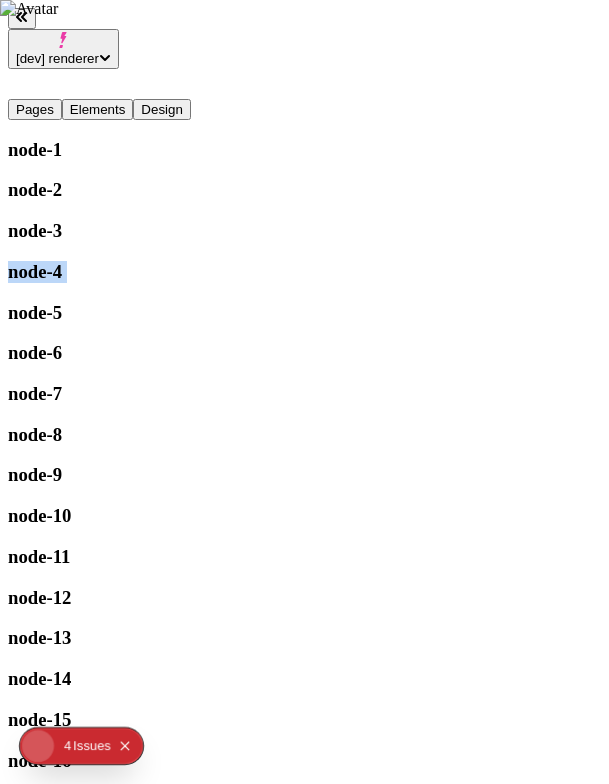 drag, startPoint x: 20, startPoint y: 201, endPoint x: 57, endPoint y: 234, distance: 49.57822 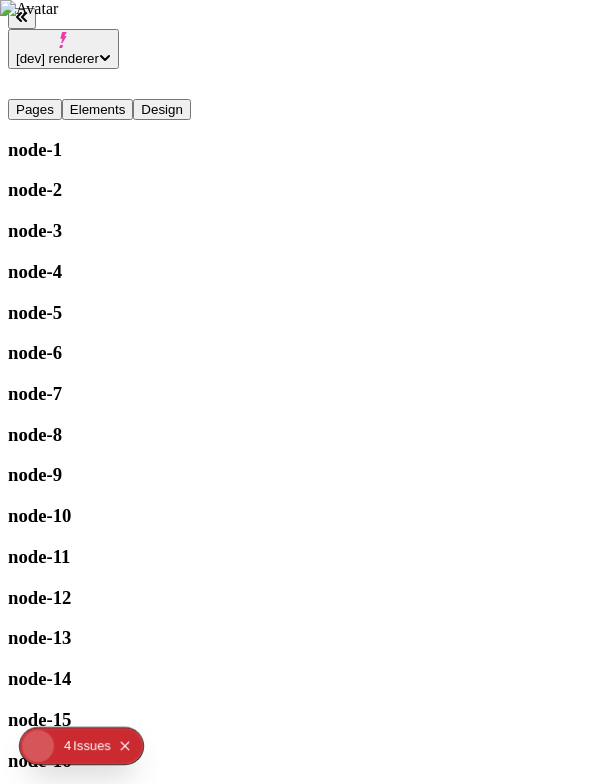 scroll, scrollTop: 0, scrollLeft: 0, axis: both 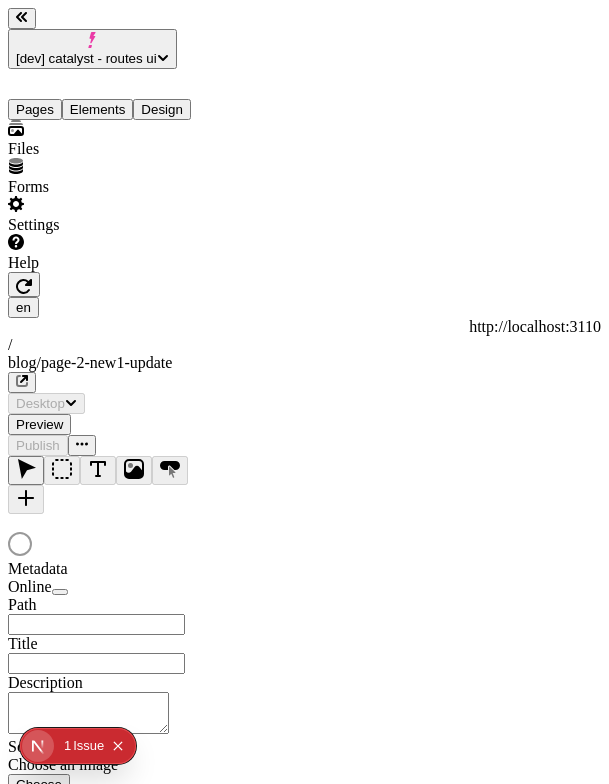 type on "/blog/page-2-new1-update" 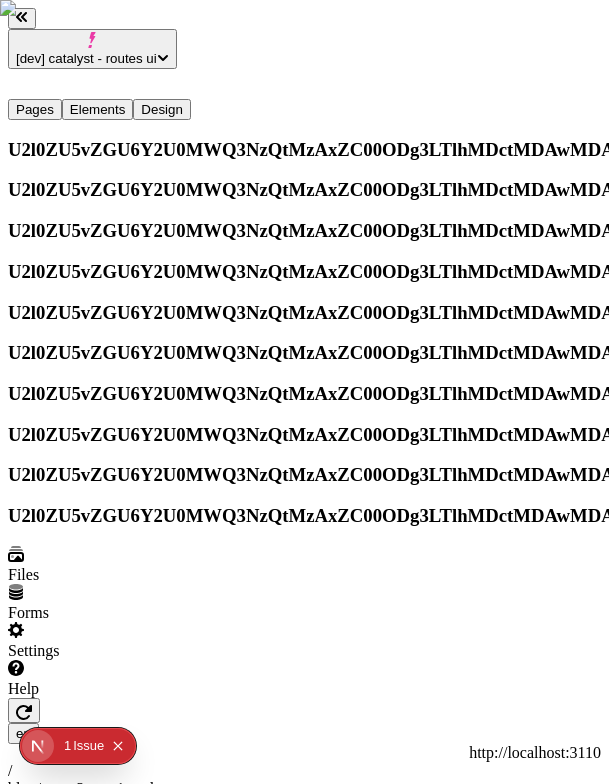 click at bounding box center [248, 2293] 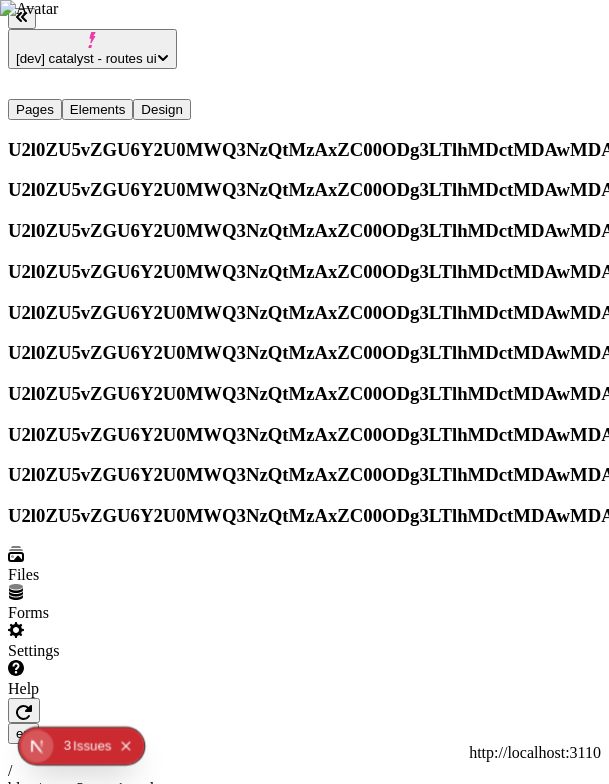 click on "U2l0ZU5vZGU6Y2U0MWQ3NzQtMzAxZC00ODg3LTlhMDctMDAwMDAwMDAwMDEw" at bounding box center (128, 516) 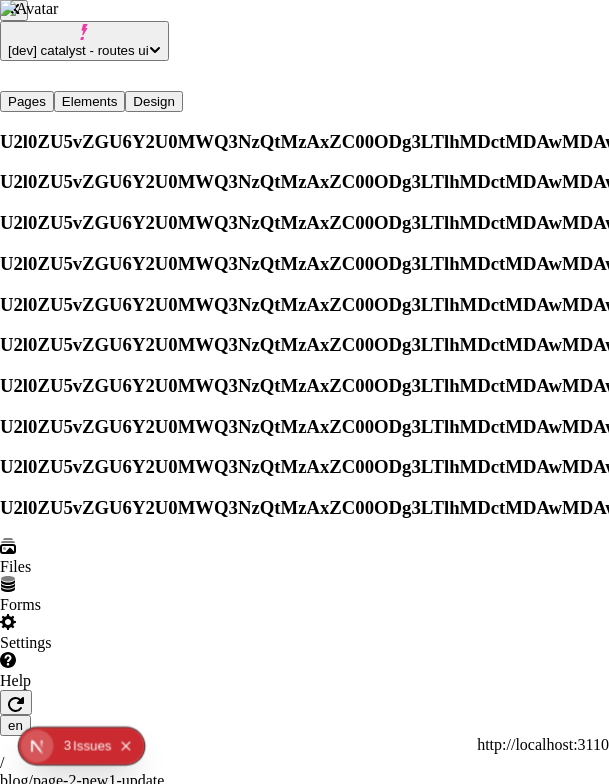 click on "[ISSUE] s" 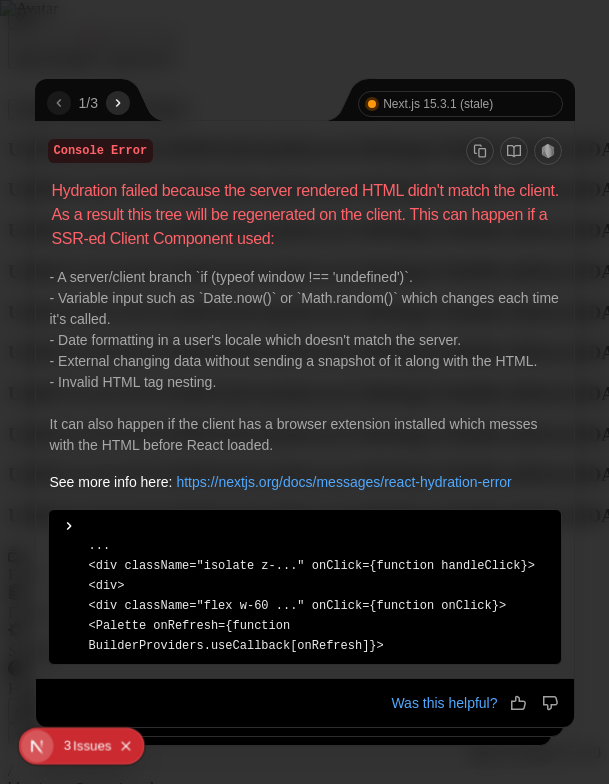 scroll, scrollTop: 600, scrollLeft: 0, axis: vertical 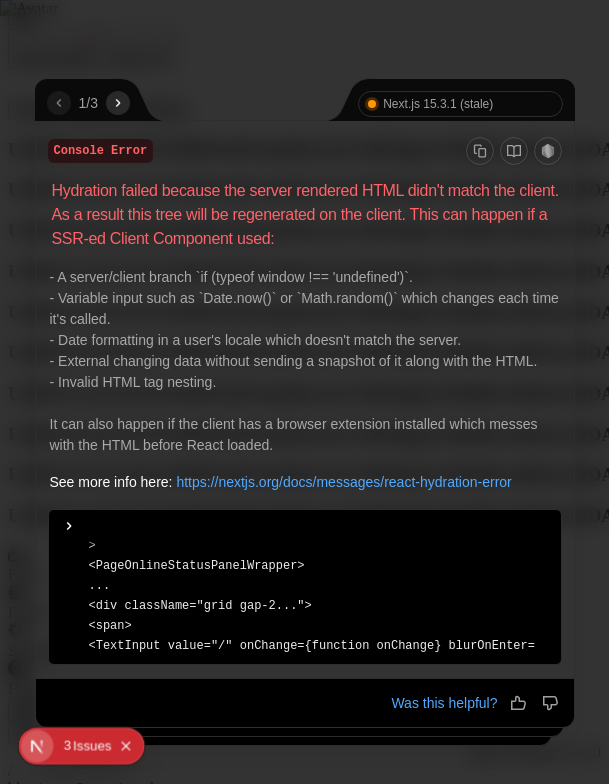 click 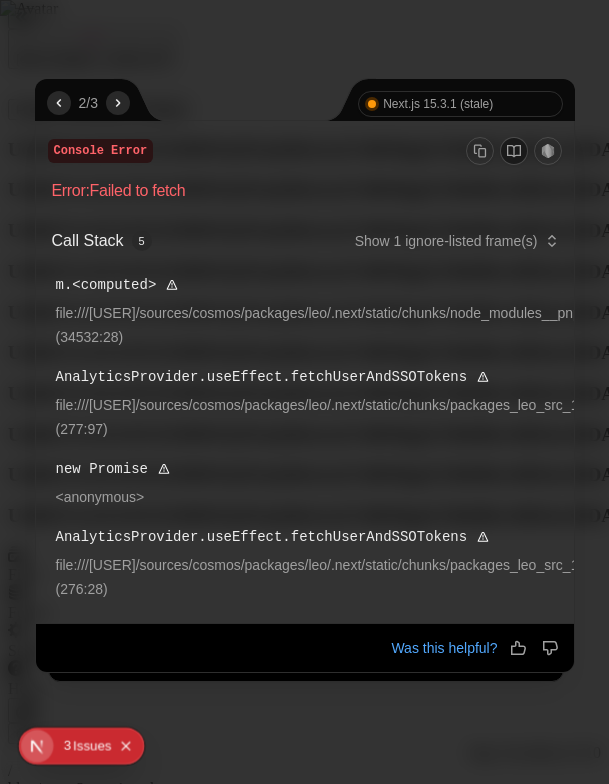 click 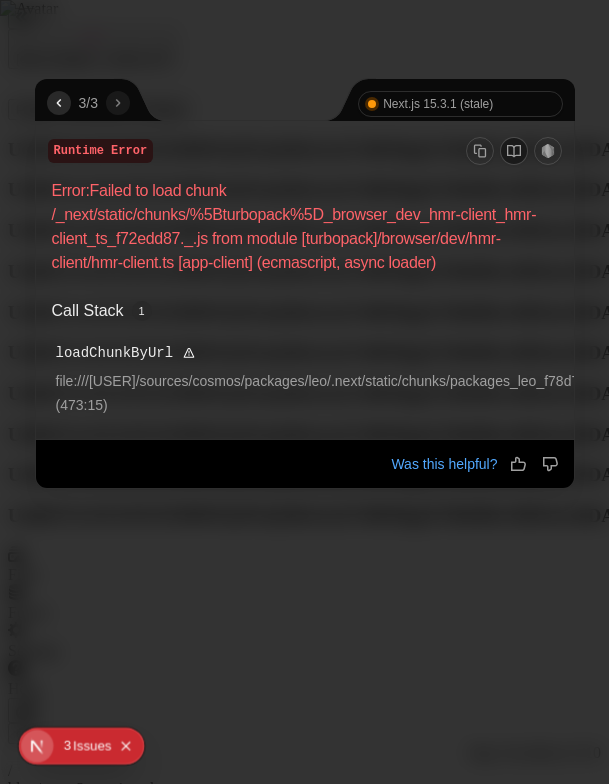 click 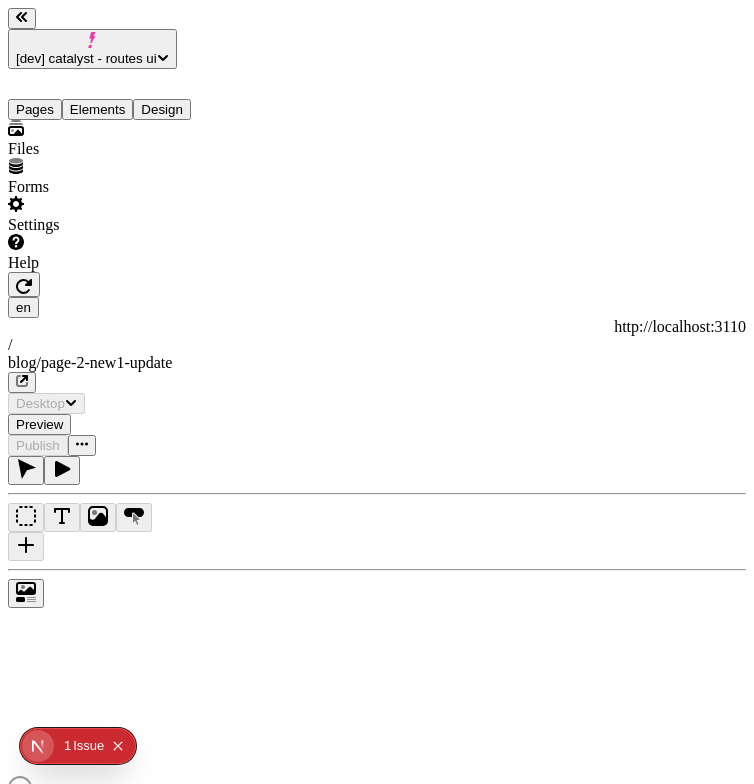 scroll, scrollTop: 0, scrollLeft: 0, axis: both 